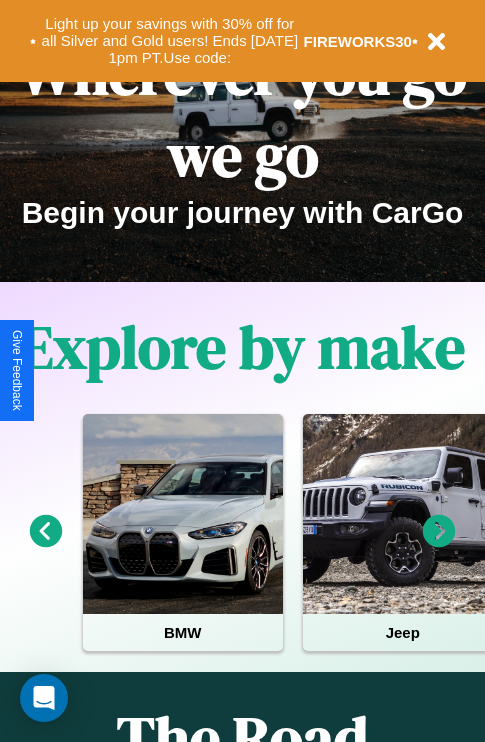 scroll, scrollTop: 308, scrollLeft: 0, axis: vertical 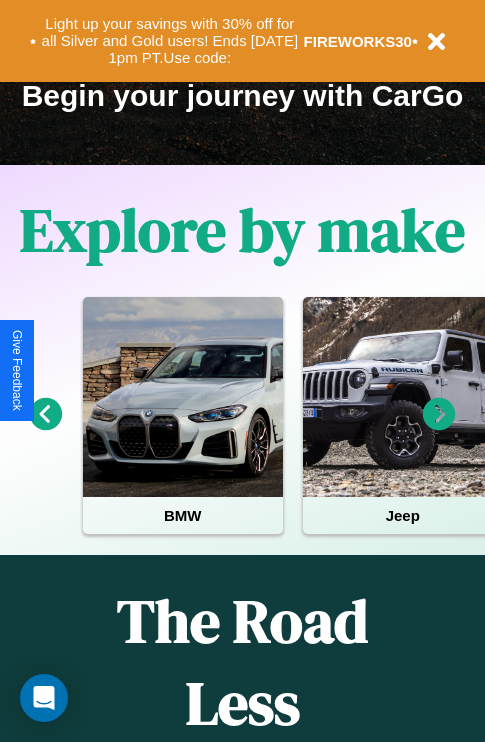 click 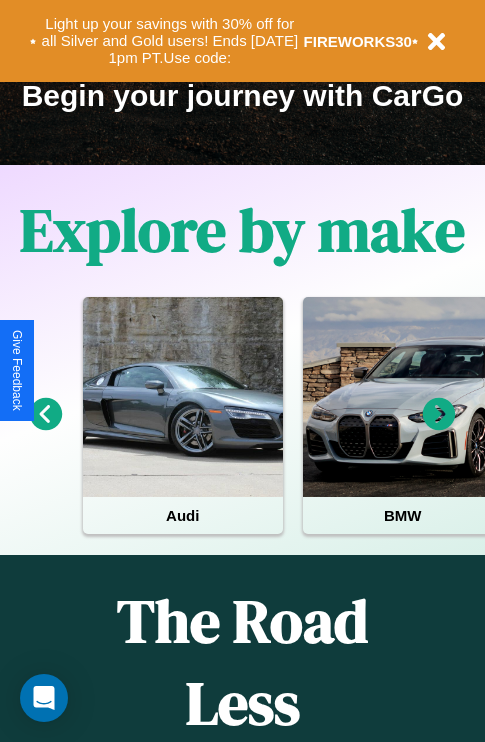 click 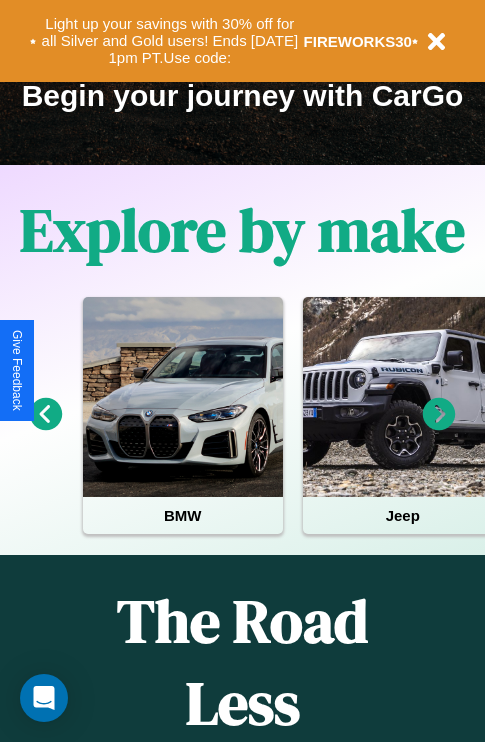 click 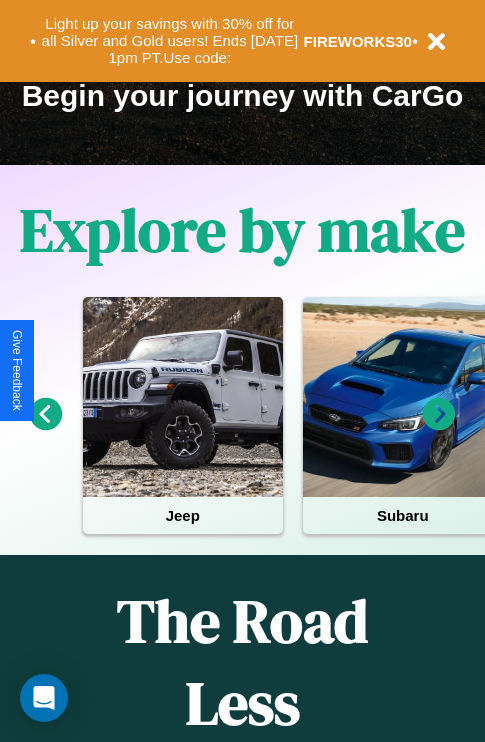 click 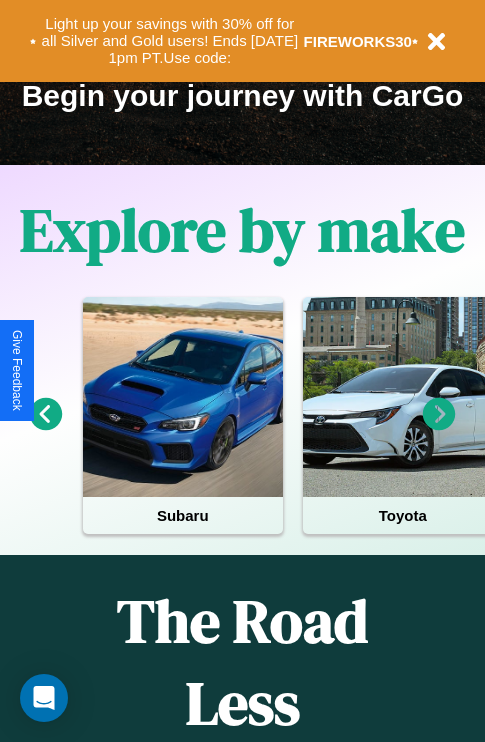 click 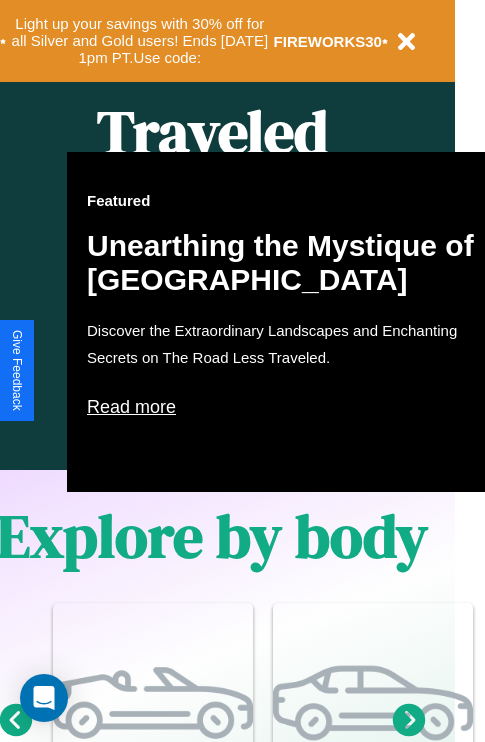 scroll, scrollTop: 997, scrollLeft: 32, axis: both 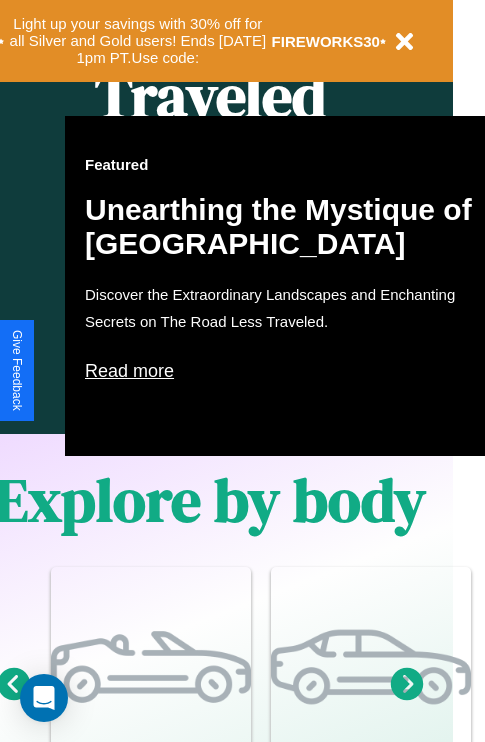 click on "Read more" at bounding box center [285, 371] 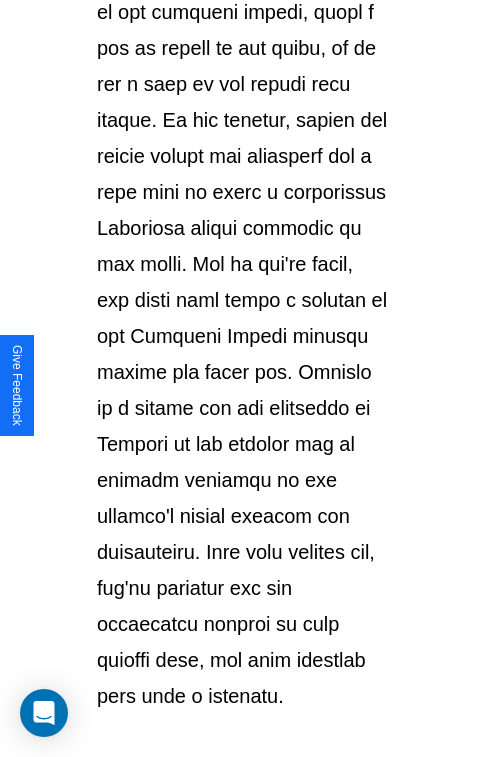 scroll, scrollTop: 3458, scrollLeft: 0, axis: vertical 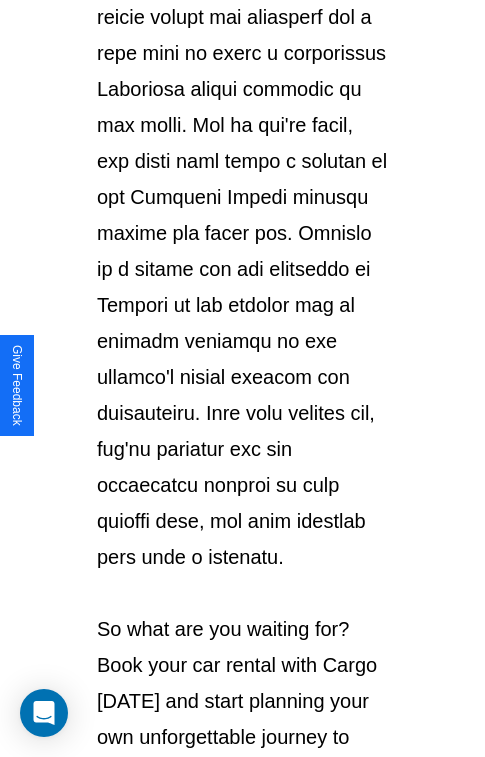 click on "Explore Cars" at bounding box center [242, 819] 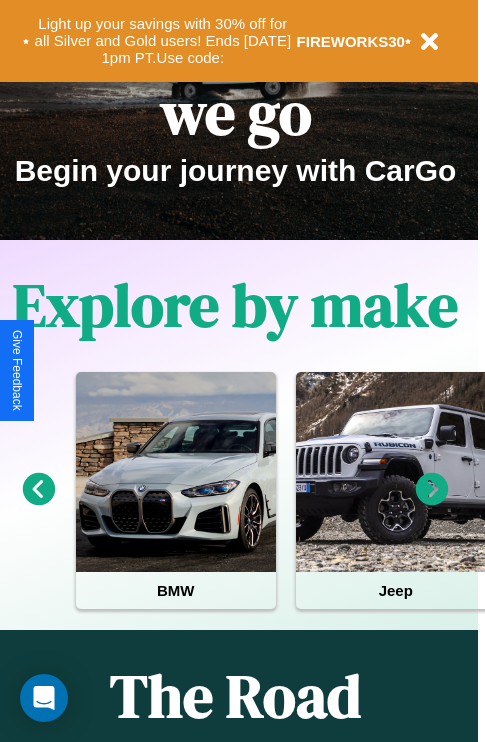 scroll, scrollTop: 0, scrollLeft: 0, axis: both 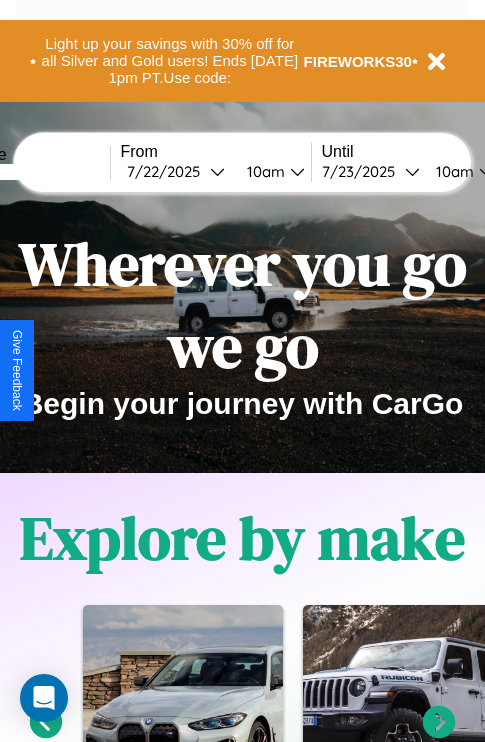 click at bounding box center (35, 172) 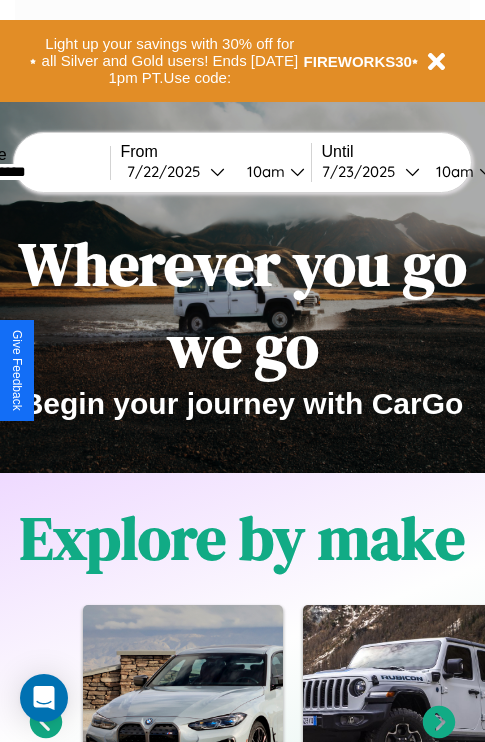 type on "**********" 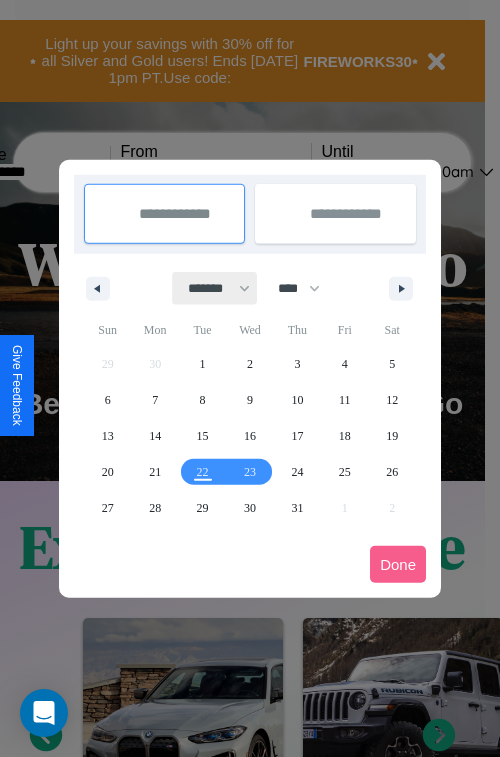 click on "******* ******** ***** ***** *** **** **** ****** ********* ******* ******** ********" at bounding box center (215, 288) 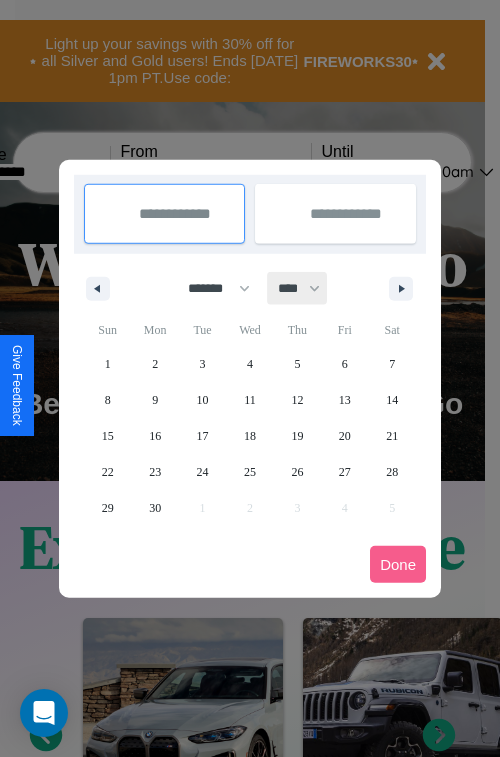 click on "**** **** **** **** **** **** **** **** **** **** **** **** **** **** **** **** **** **** **** **** **** **** **** **** **** **** **** **** **** **** **** **** **** **** **** **** **** **** **** **** **** **** **** **** **** **** **** **** **** **** **** **** **** **** **** **** **** **** **** **** **** **** **** **** **** **** **** **** **** **** **** **** **** **** **** **** **** **** **** **** **** **** **** **** **** **** **** **** **** **** **** **** **** **** **** **** **** **** **** **** **** **** **** **** **** **** **** **** **** **** **** **** **** **** **** **** **** **** **** **** ****" at bounding box center [298, 288] 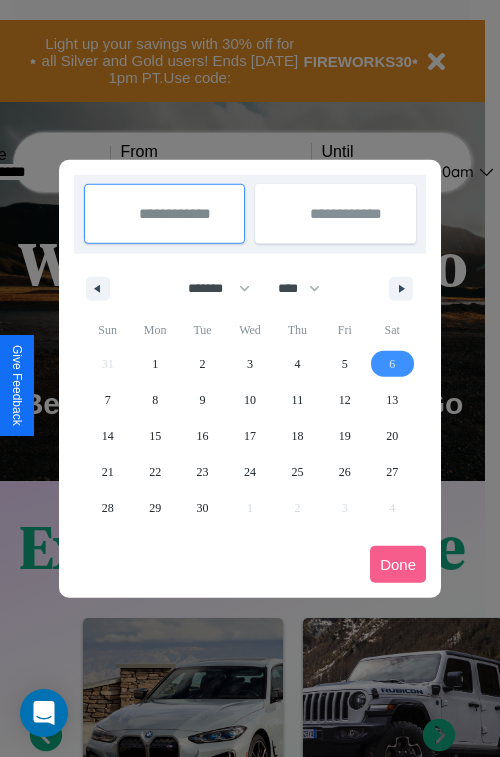 click on "6" at bounding box center (392, 364) 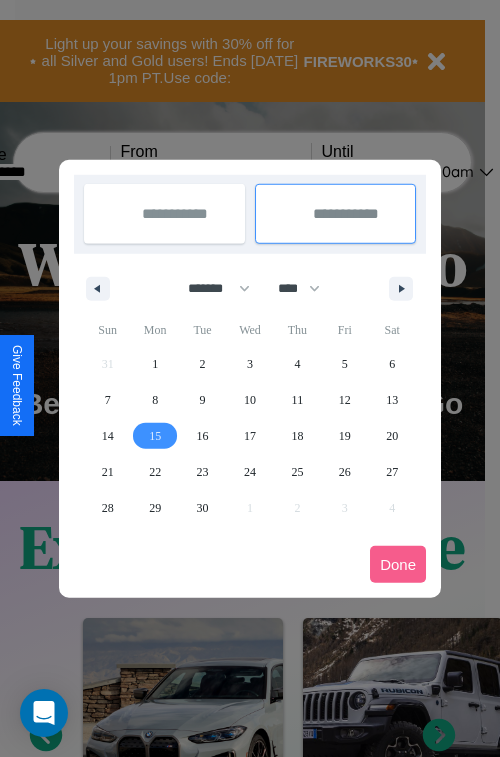 click on "15" at bounding box center [155, 436] 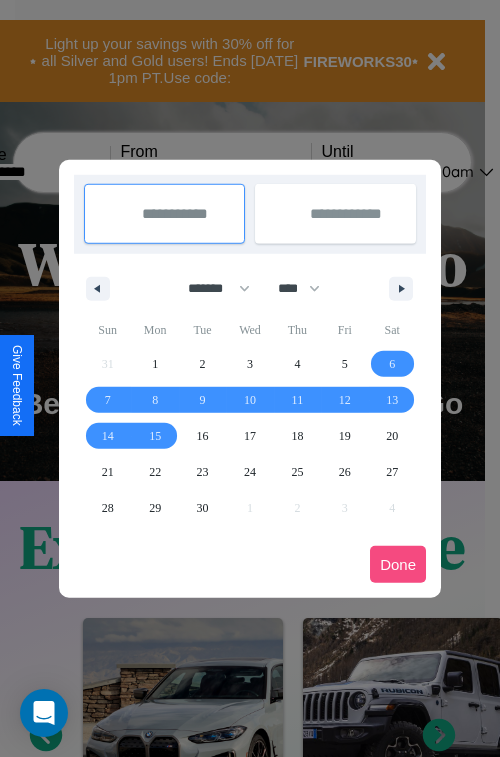click on "Done" at bounding box center (398, 564) 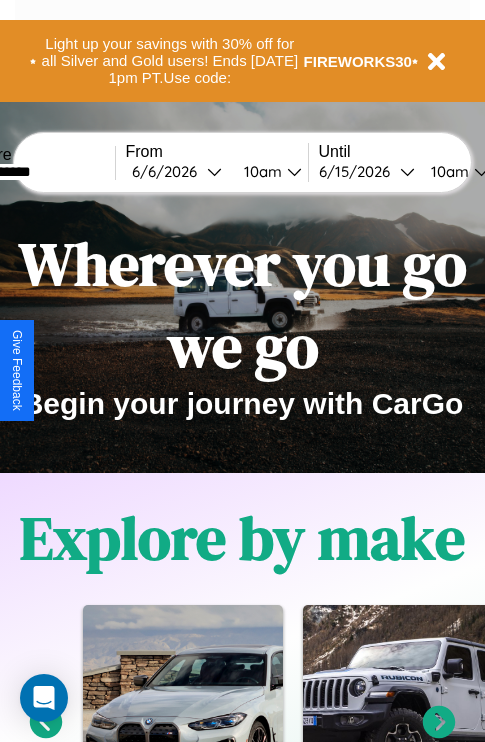 scroll, scrollTop: 0, scrollLeft: 71, axis: horizontal 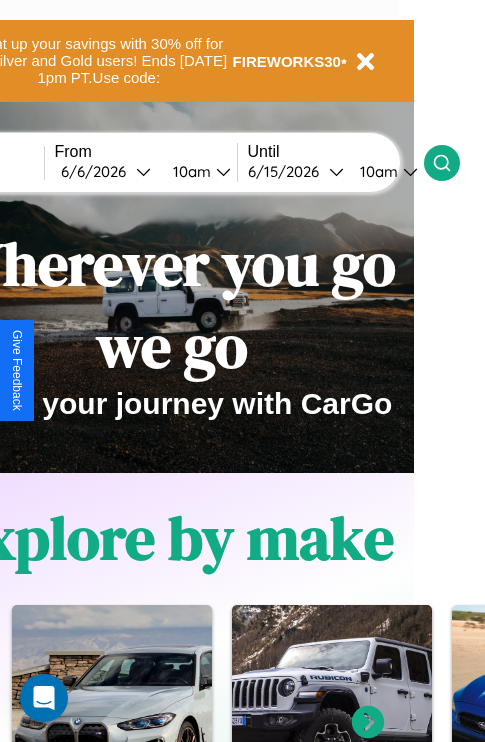 click 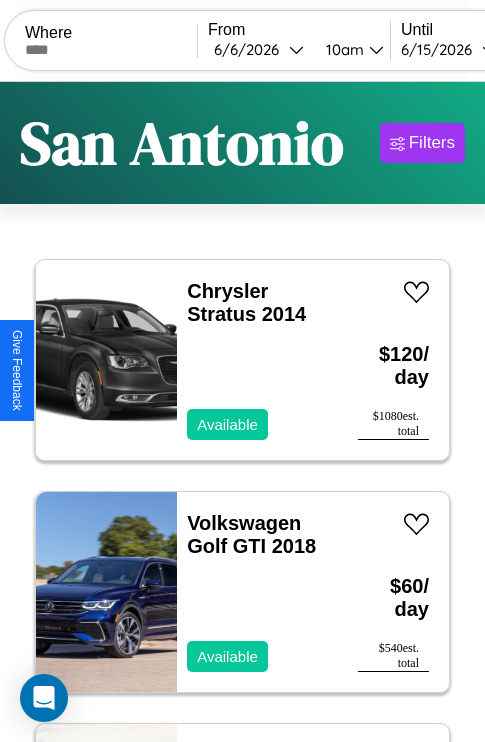scroll, scrollTop: 66, scrollLeft: 0, axis: vertical 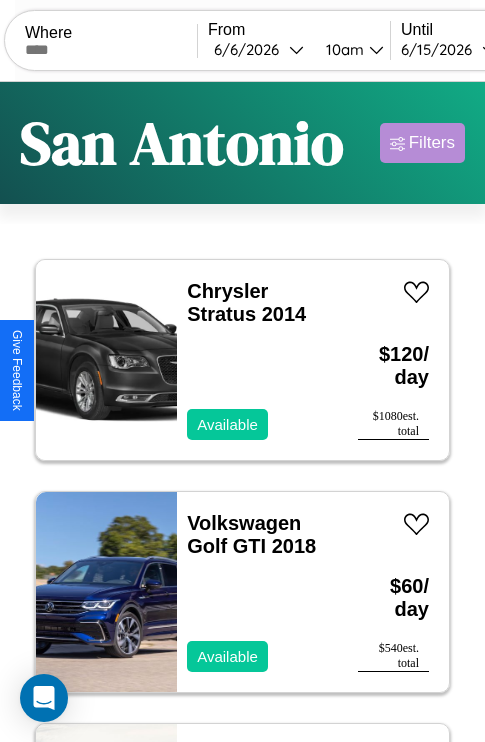 click on "Filters" at bounding box center [432, 143] 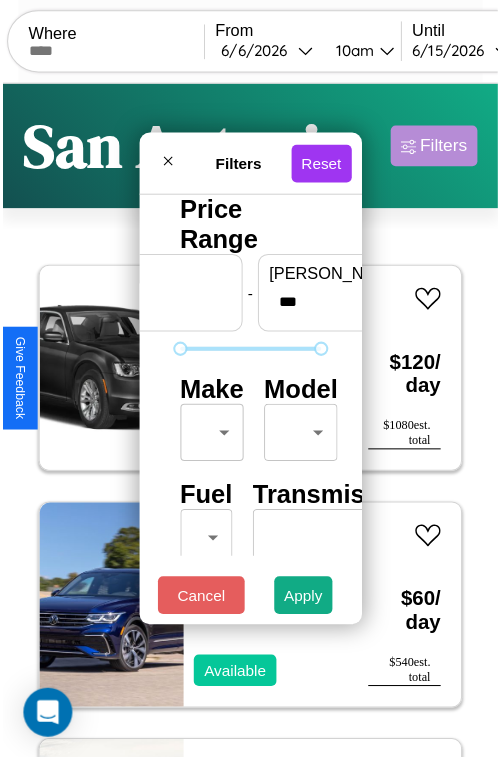 scroll, scrollTop: 59, scrollLeft: 0, axis: vertical 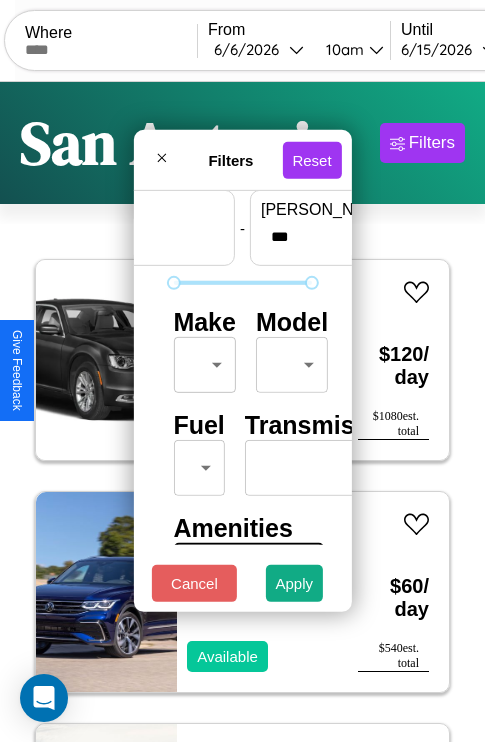 click on "CarGo Where From [DATE] 10am Until [DATE] 10am Become a Host Login Sign Up [GEOGRAPHIC_DATA] Filters 138  cars in this area These cars can be picked up in this city. Chrysler   Stratus   2014 Available $ 120  / day $ 1080  est. total Volkswagen   Golf GTI   2018 Available $ 60  / day $ 540  est. total Dodge   580 Series   2023 Available $ 150  / day $ 1350  est. total Dodge   Nitro   2020 Available $ 80  / day $ 720  est. total Subaru   Standard   2014 Available $ 190  / day $ 1710  est. total Subaru   Outback   2020 Available $ 70  / day $ 630  est. total Kia   K900   2021 Unavailable $ 210  / day $ 1890  est. total Hummer   H3T   2014 Available $ 110  / day $ 990  est. total BMW   HP4   2016 Available $ 100  / day $ 900  est. total Mercedes   GLE-Class   2019 Unavailable $ 60  / day $ 540  est. total Jaguar   Vanden Plas   2020 Available $ 50  / day $ 450  est. total Chrysler   Prowler   2022 Available $ 200  / day $ 1800  est. total Land Rover   Discovery   2020 Available $ 170  / day $ 1530     $ $" at bounding box center [242, 412] 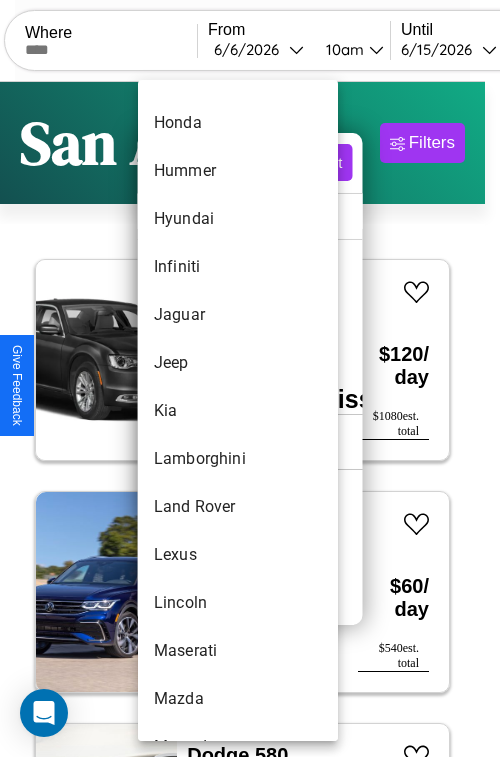 scroll, scrollTop: 758, scrollLeft: 0, axis: vertical 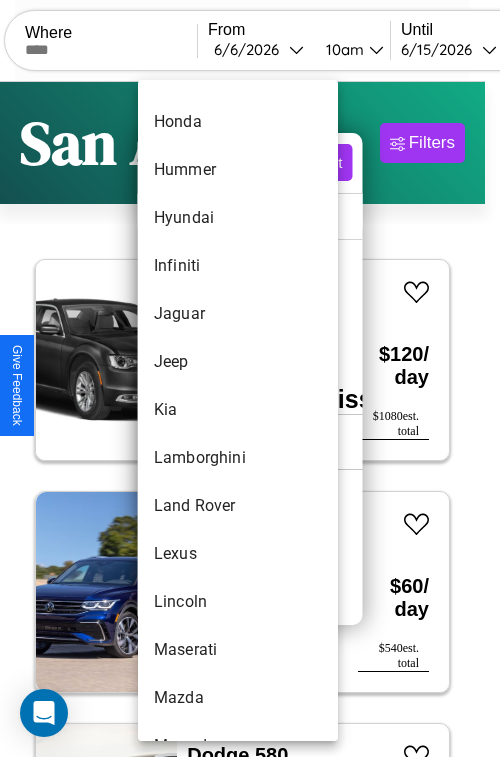 click on "Kia" at bounding box center (238, 410) 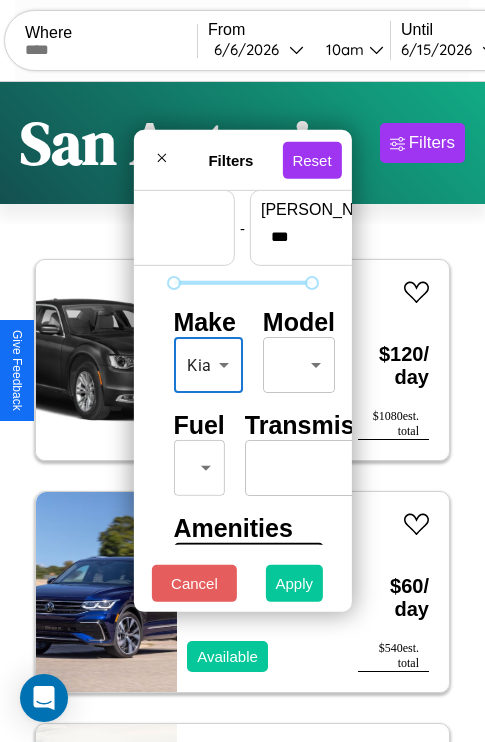 click on "Apply" at bounding box center [295, 583] 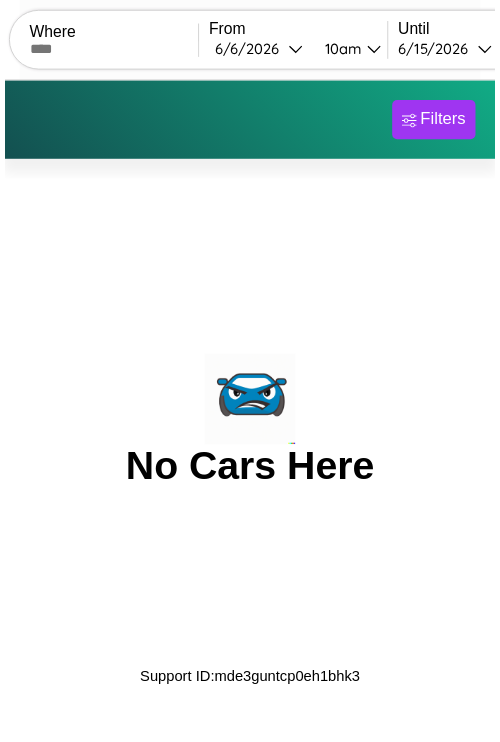 scroll, scrollTop: 0, scrollLeft: 0, axis: both 